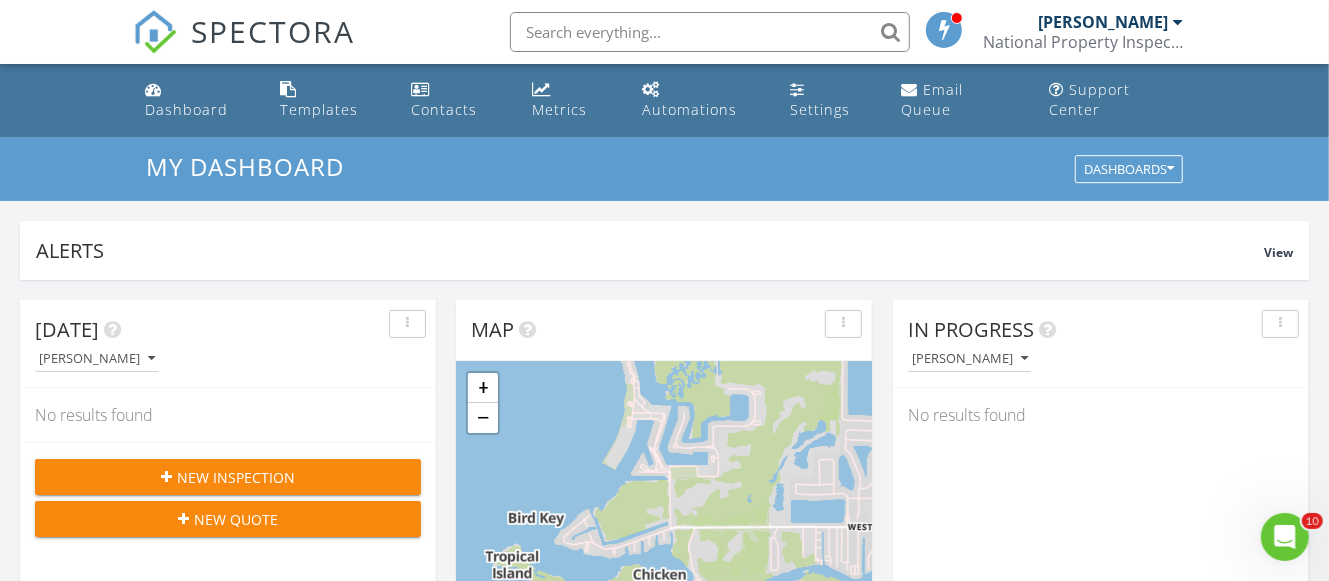 scroll, scrollTop: 0, scrollLeft: 0, axis: both 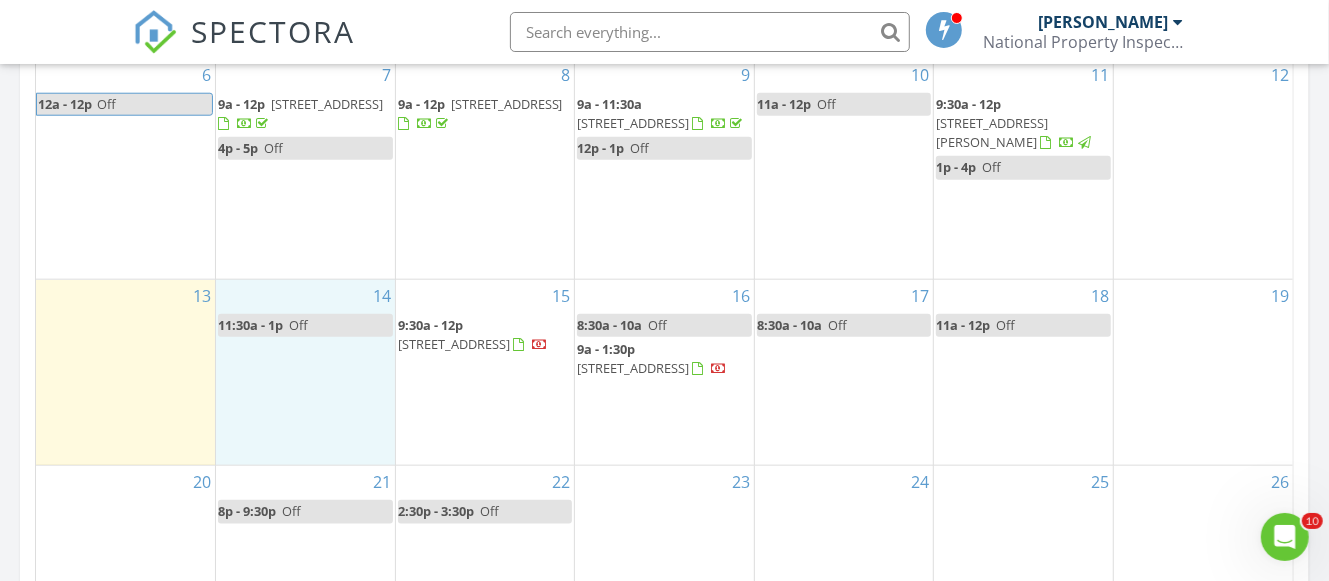 click on "14
11:30a - 1p
Off" at bounding box center [306, 372] 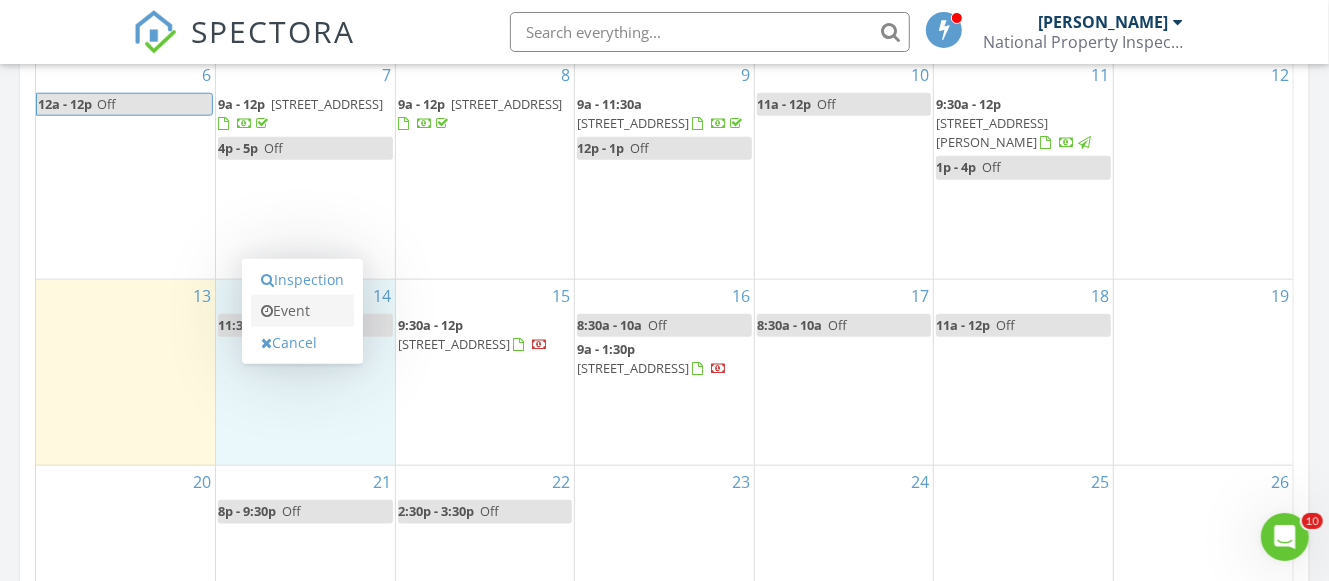 click on "Event" at bounding box center [302, 311] 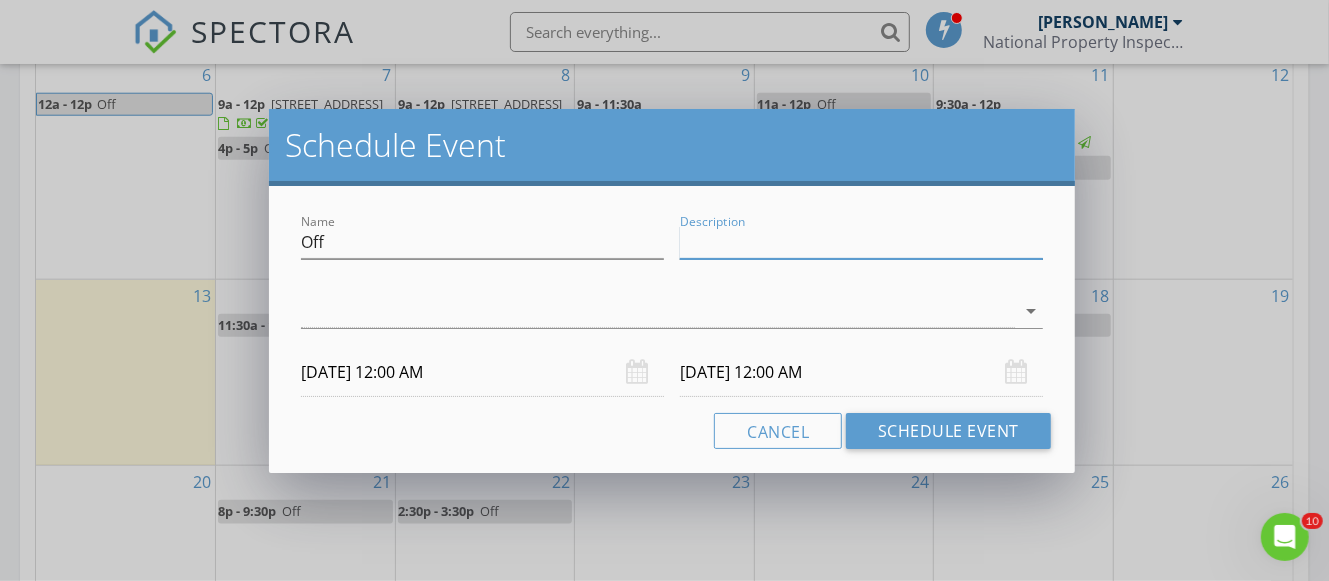 click on "Description" at bounding box center [861, 242] 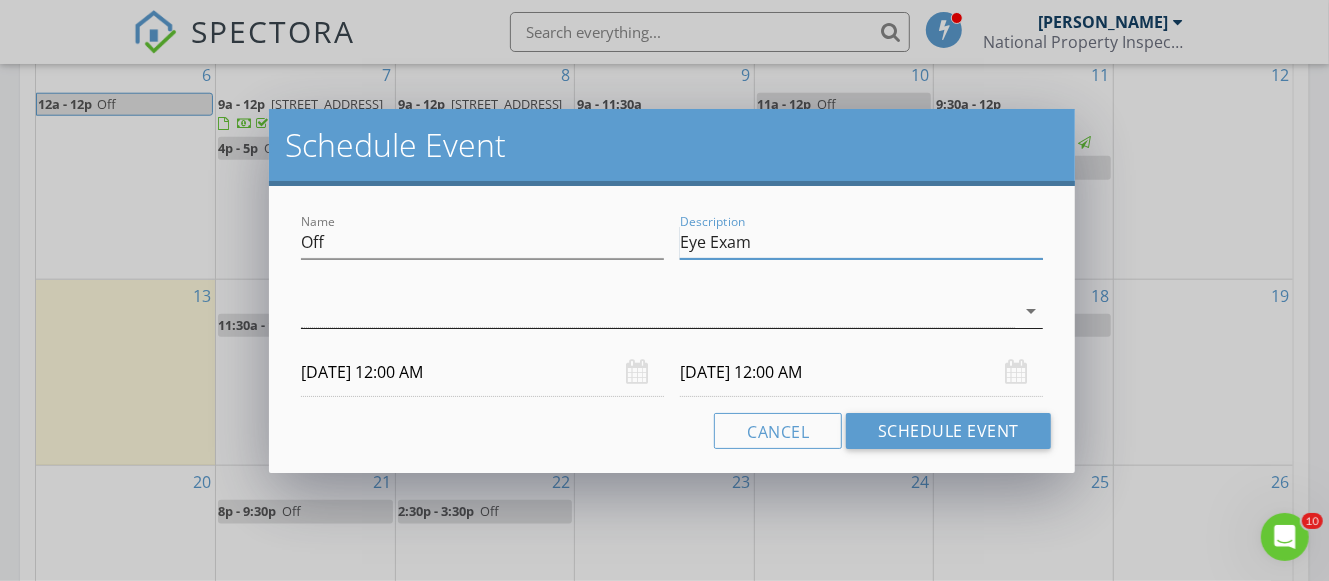 type on "Eye Exam" 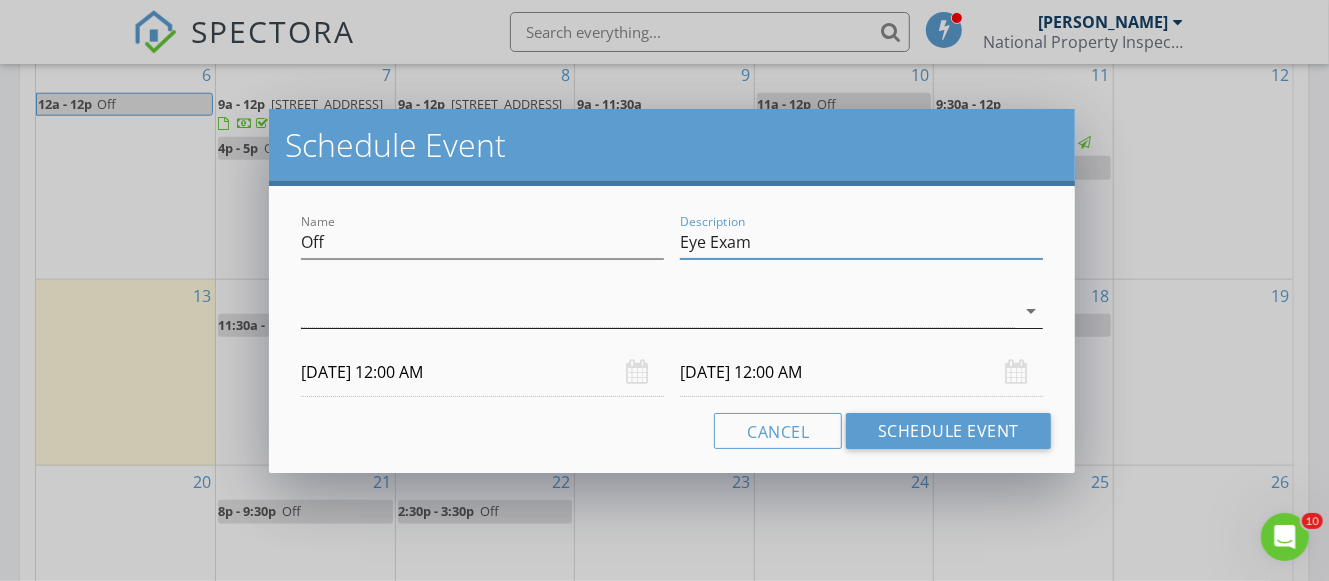 click at bounding box center (658, 311) 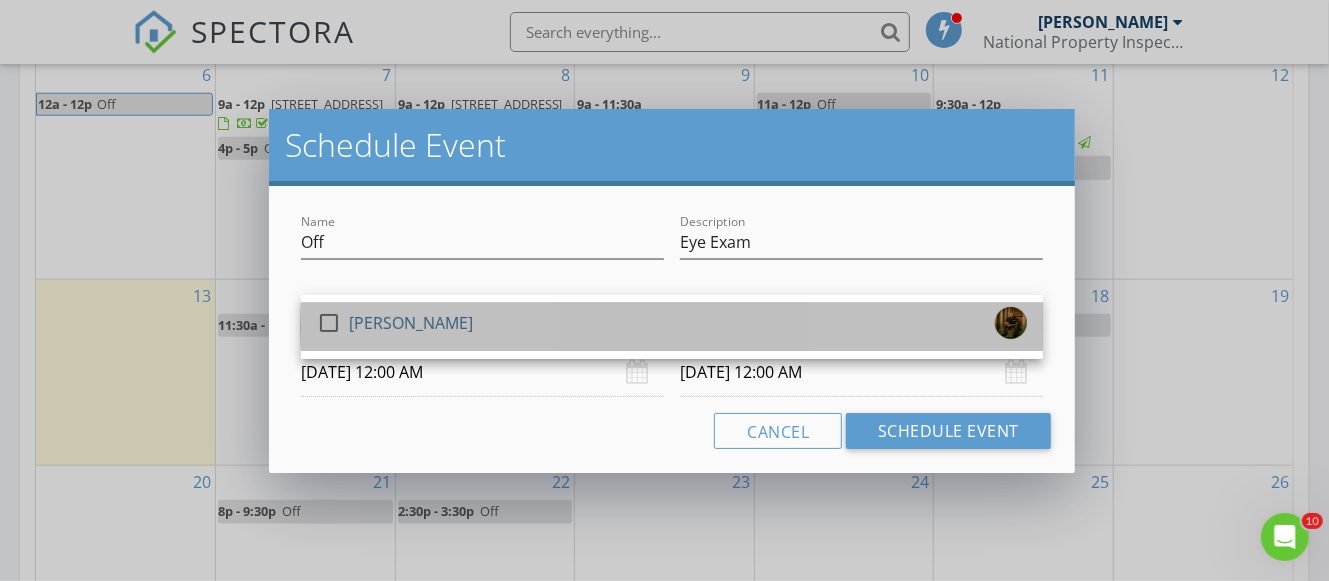 click on "check_box_outline_blank   [PERSON_NAME]" at bounding box center (672, 327) 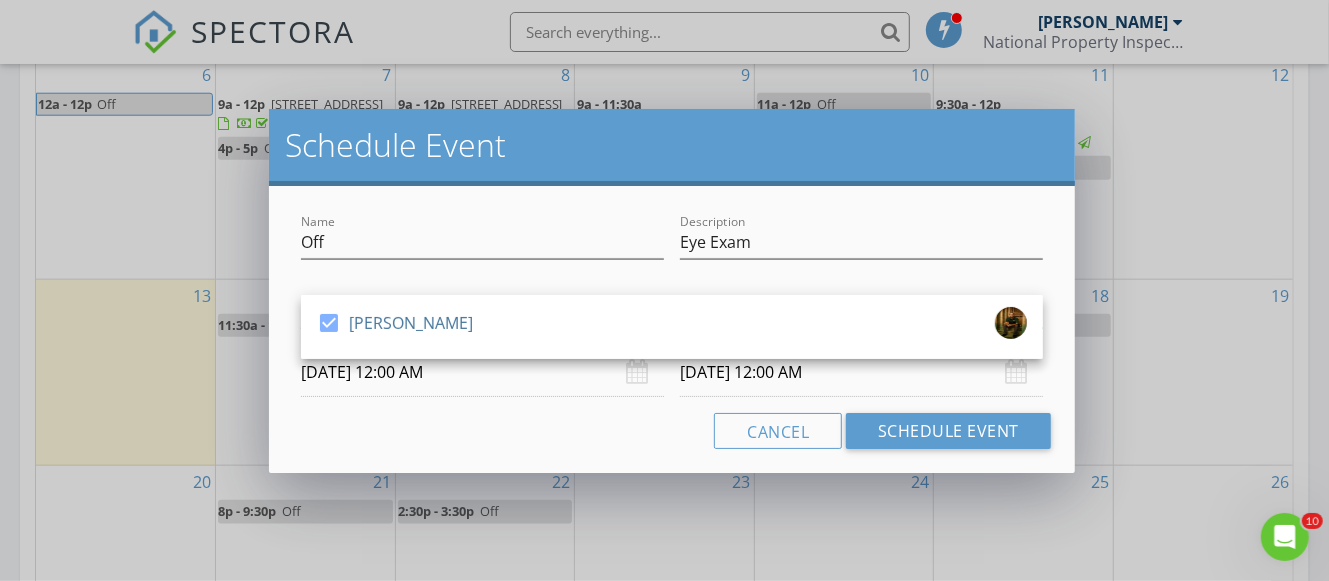 click on "Cancel   Schedule Event" at bounding box center (672, 431) 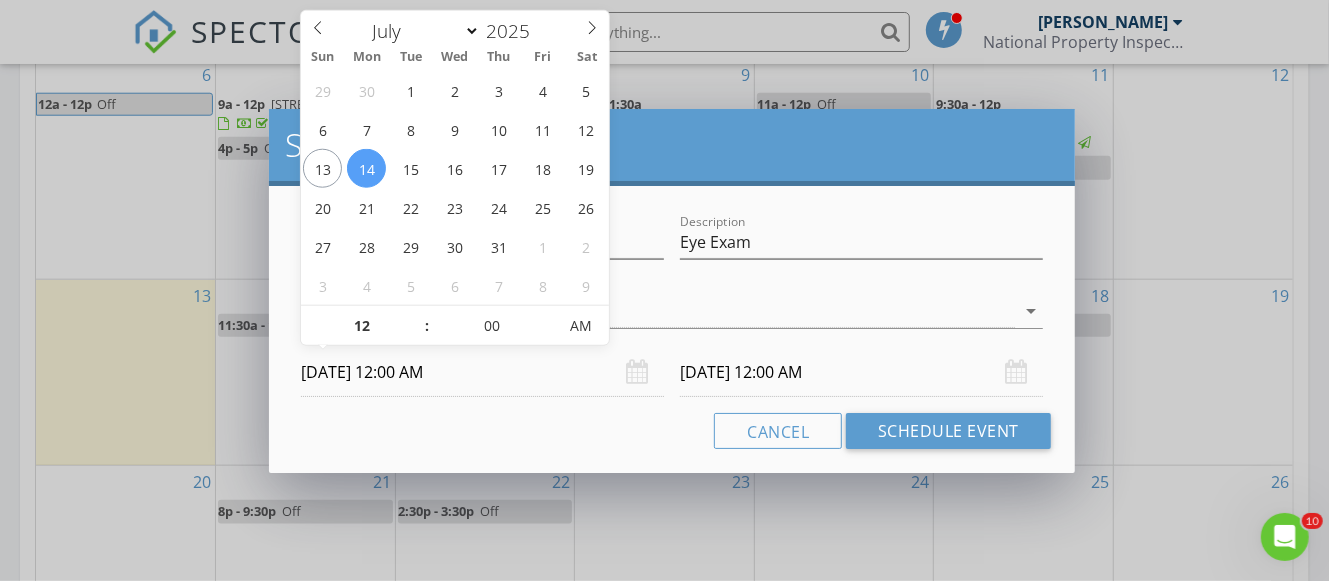 click on "[DATE] 12:00 AM" at bounding box center [482, 372] 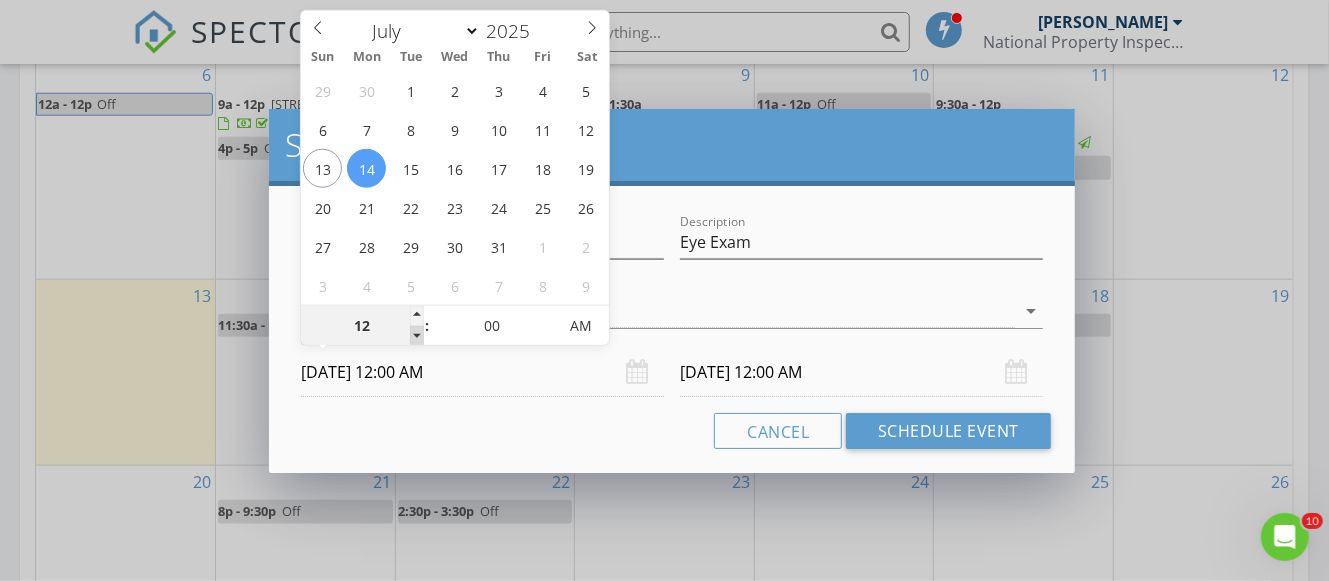 type on "11" 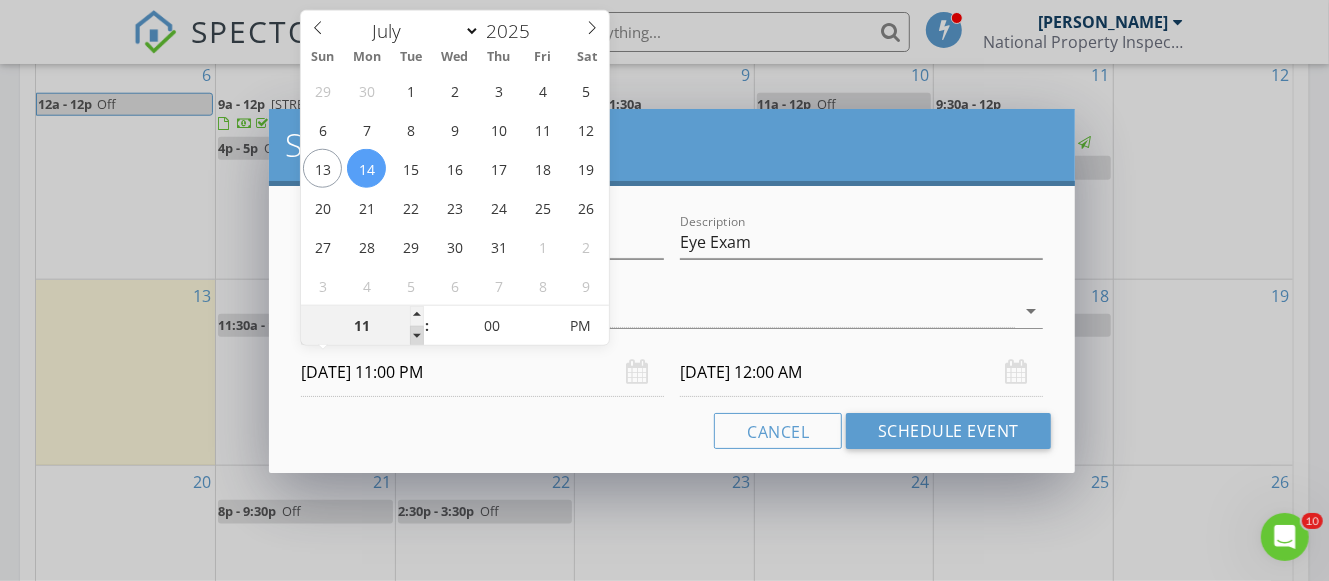 click at bounding box center [417, 336] 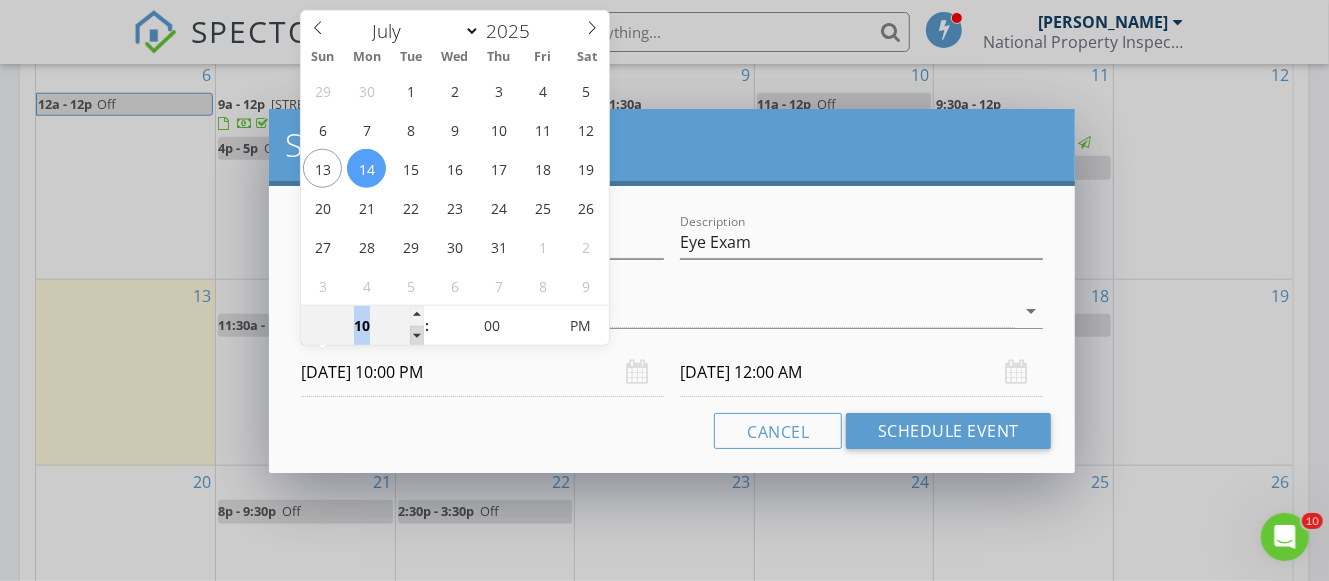 click at bounding box center [417, 336] 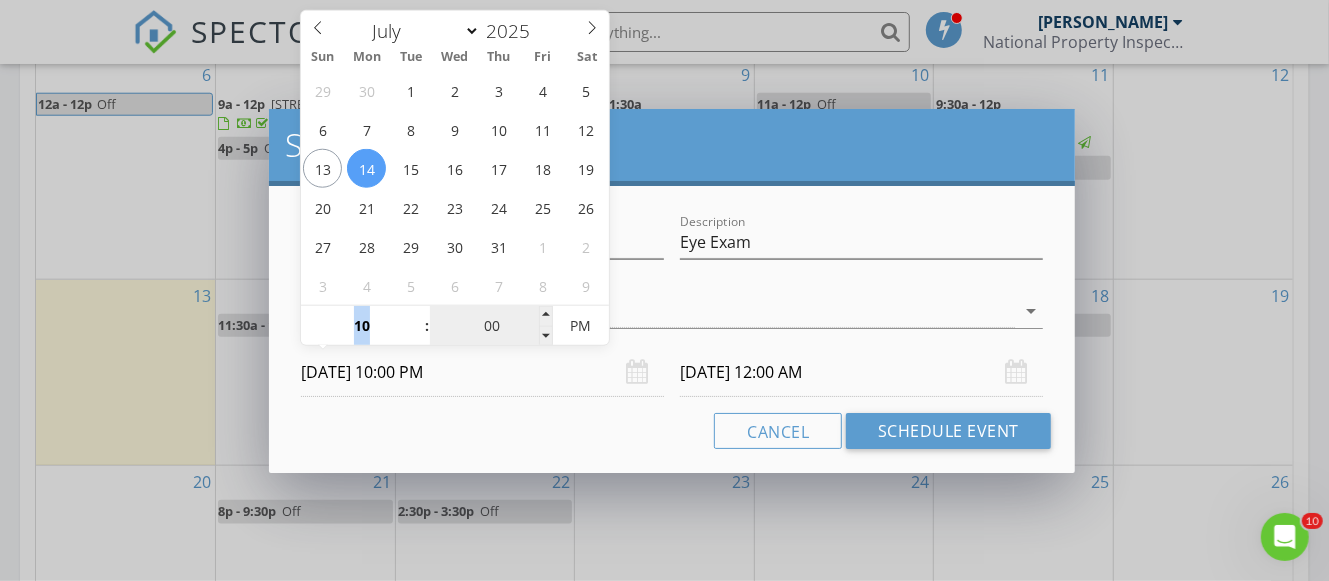 type on "[DATE] 10:00 PM" 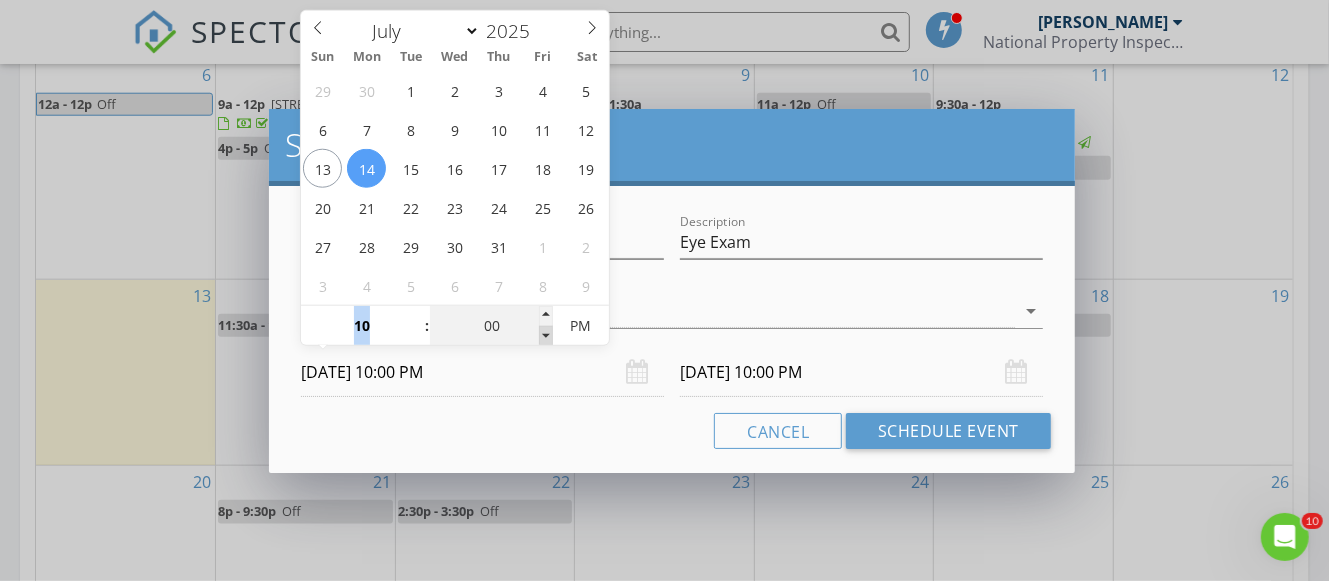 type on "09" 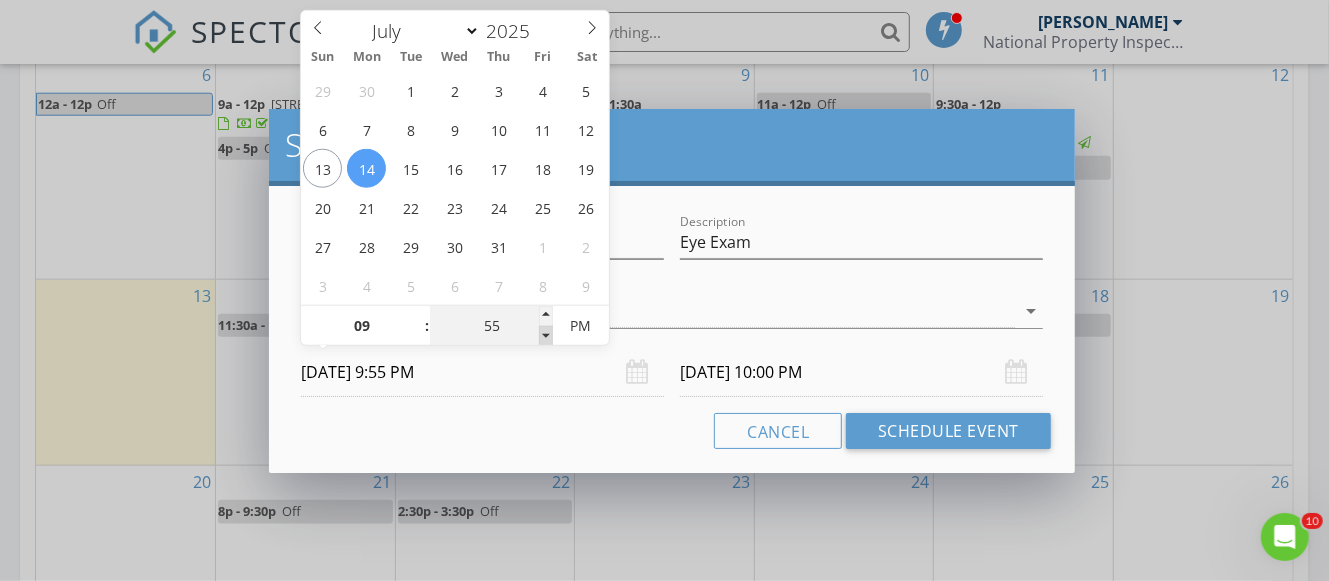 click at bounding box center [546, 336] 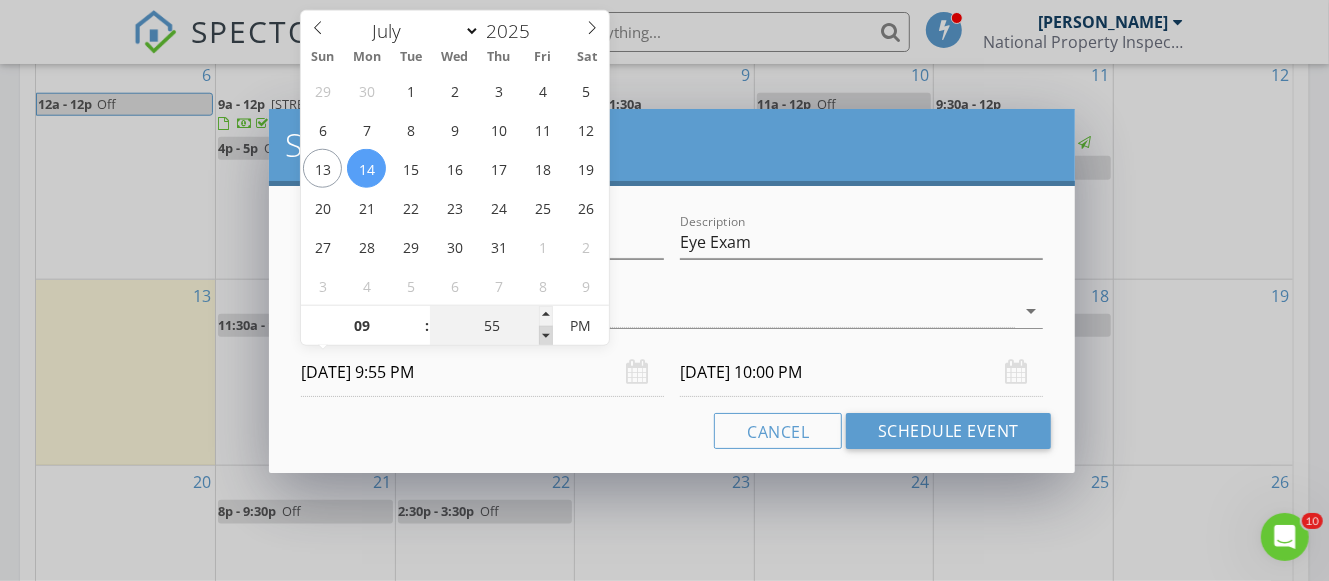 type on "50" 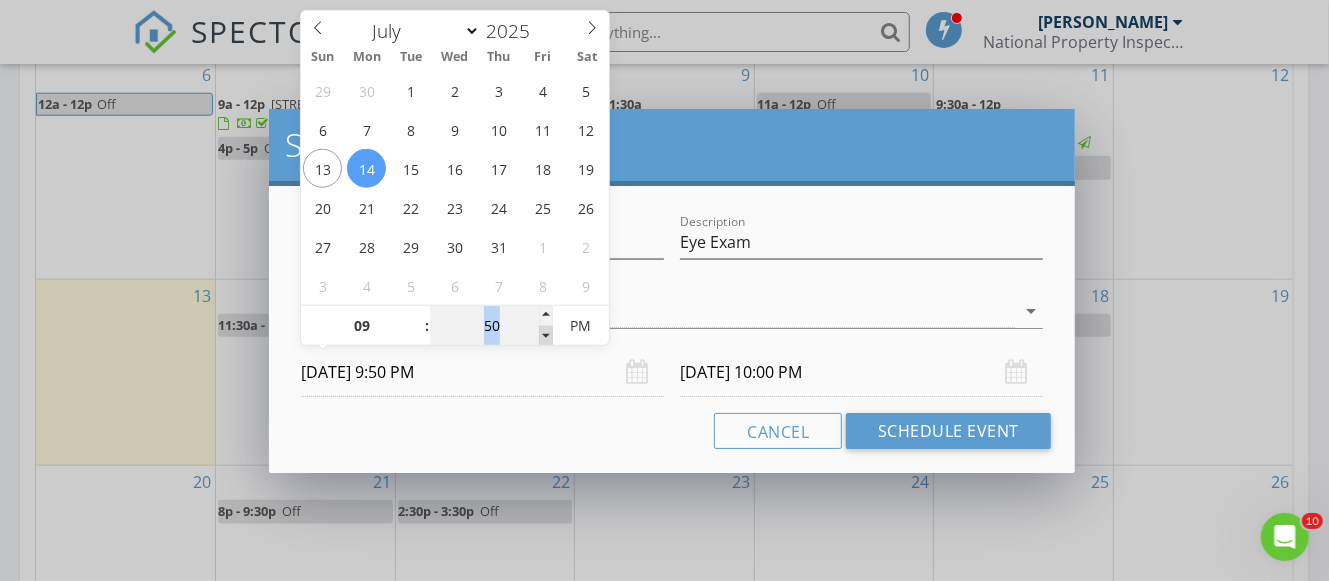 click at bounding box center (546, 336) 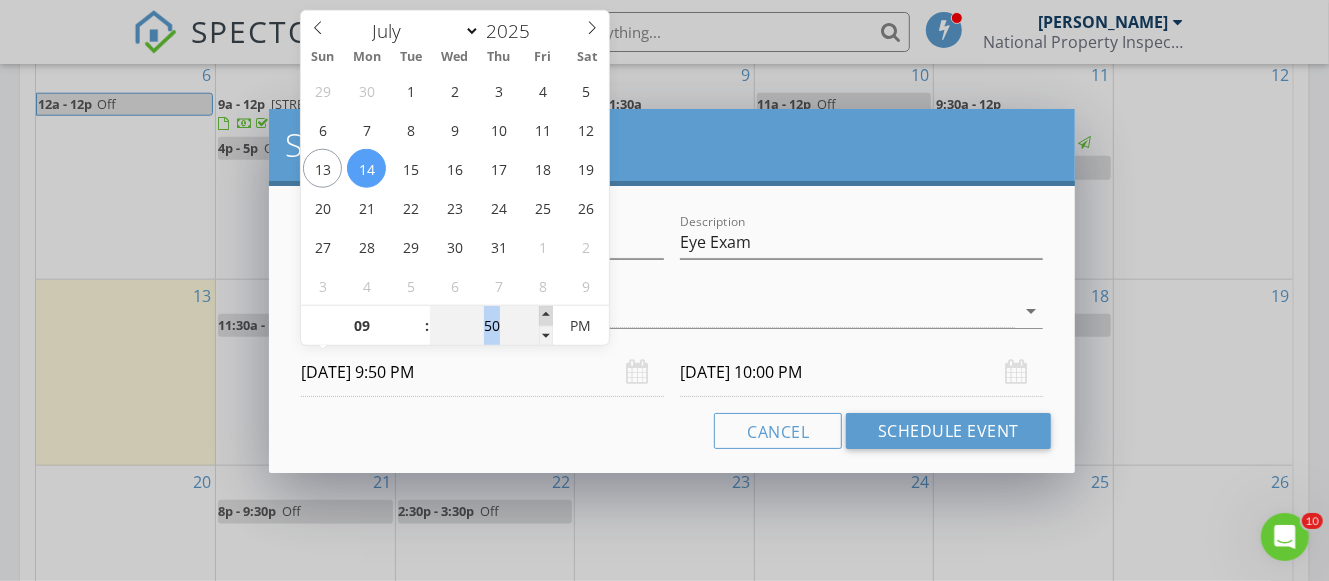 type on "[DATE] 9:50 PM" 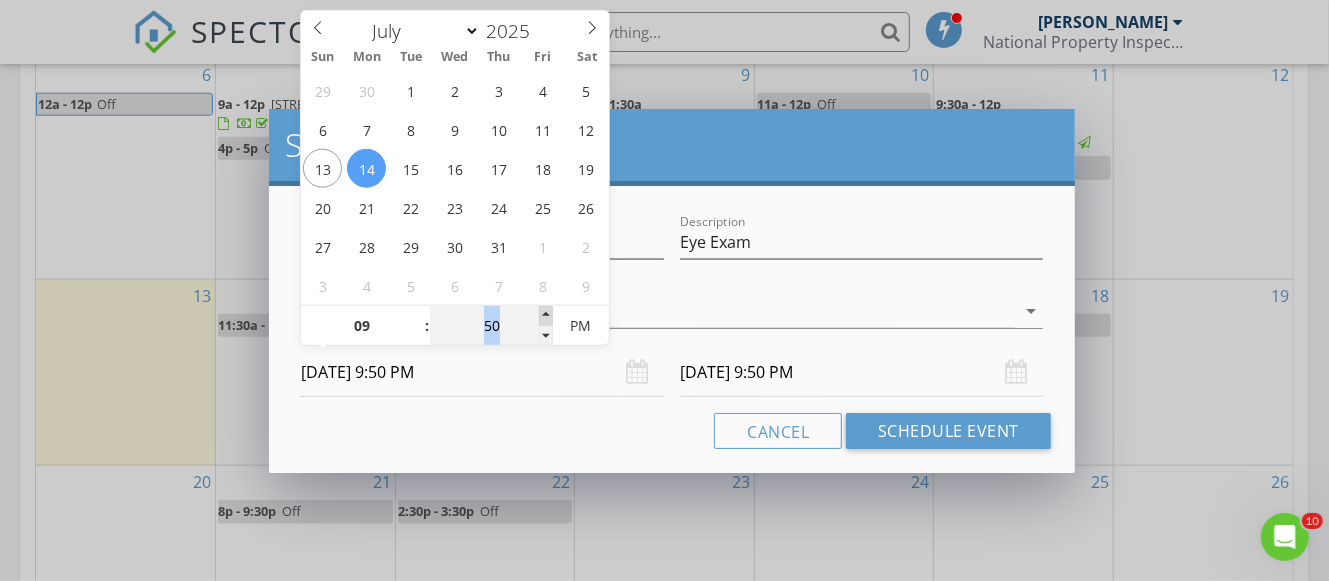 type on "55" 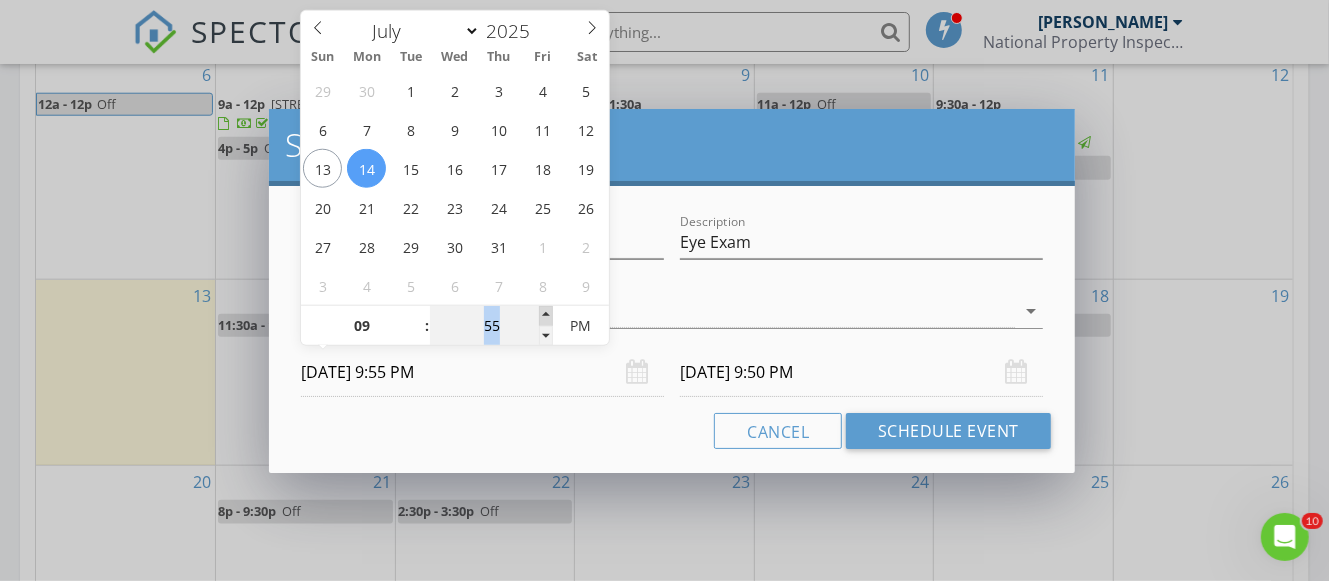 click at bounding box center [546, 316] 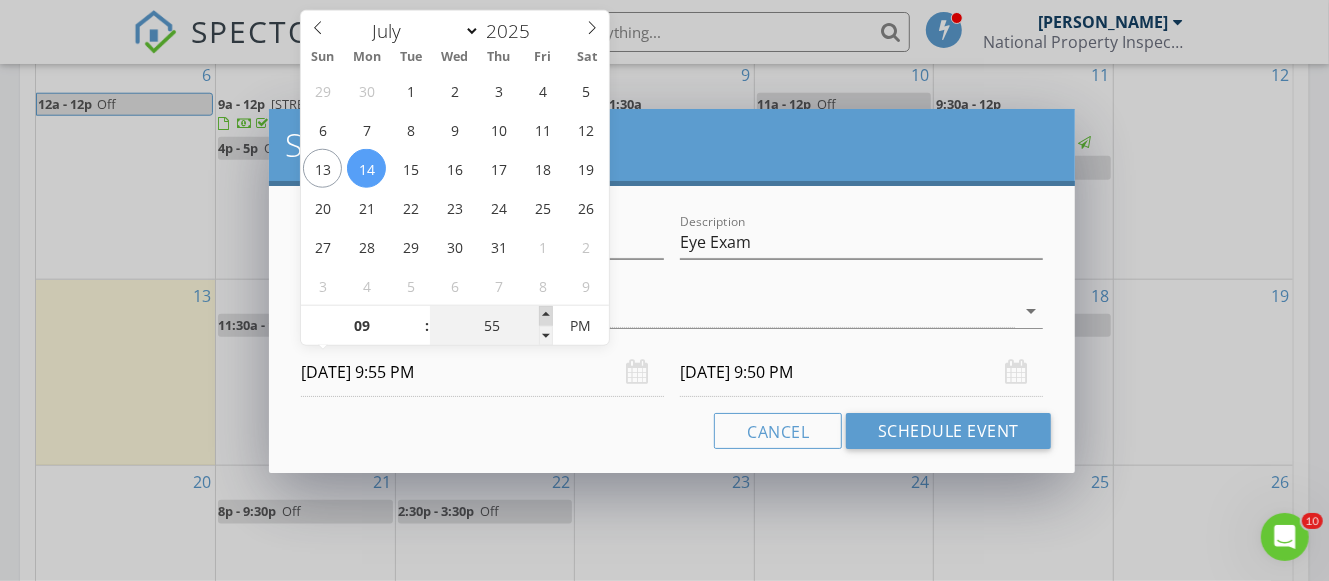 type on "10" 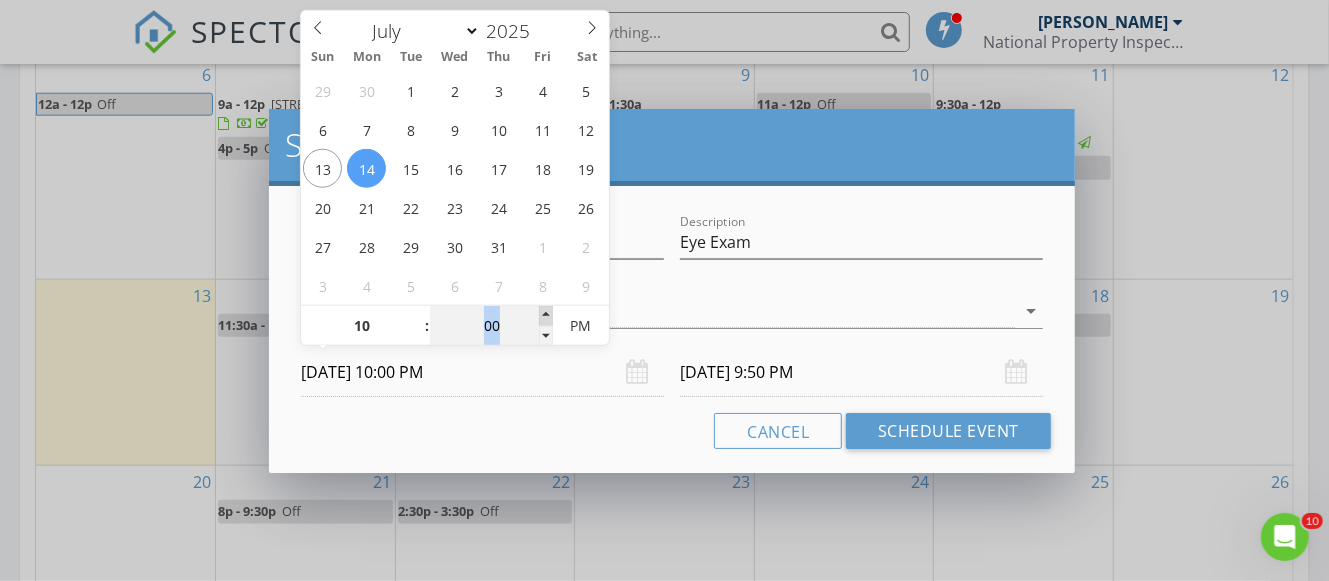 click at bounding box center (546, 316) 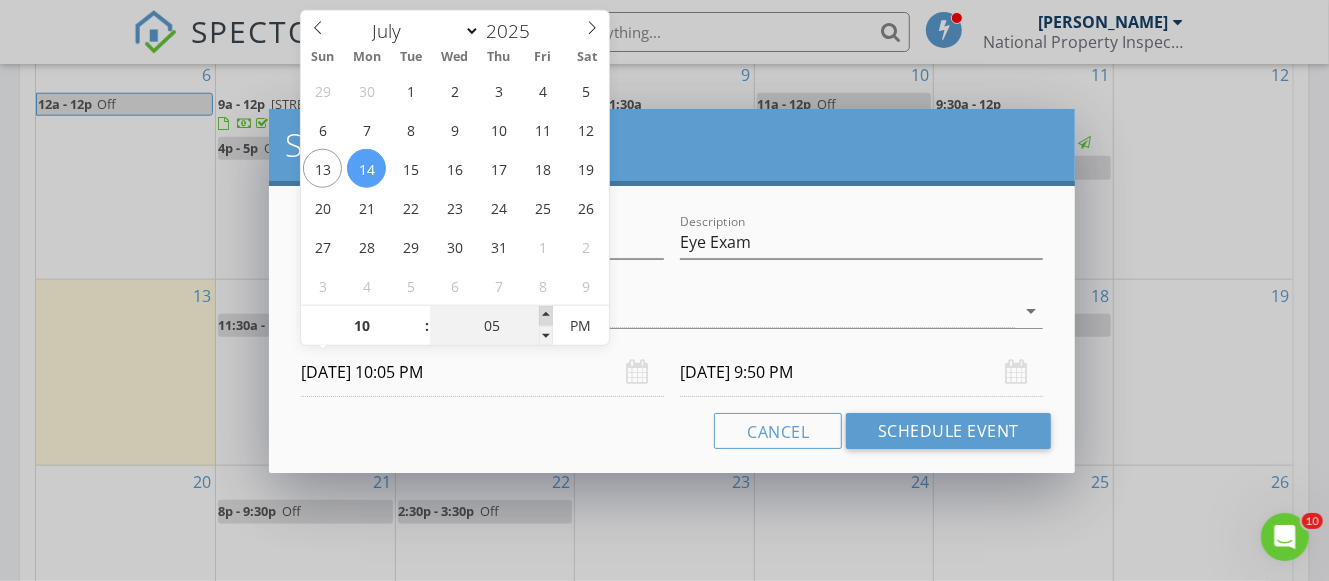 click at bounding box center [546, 316] 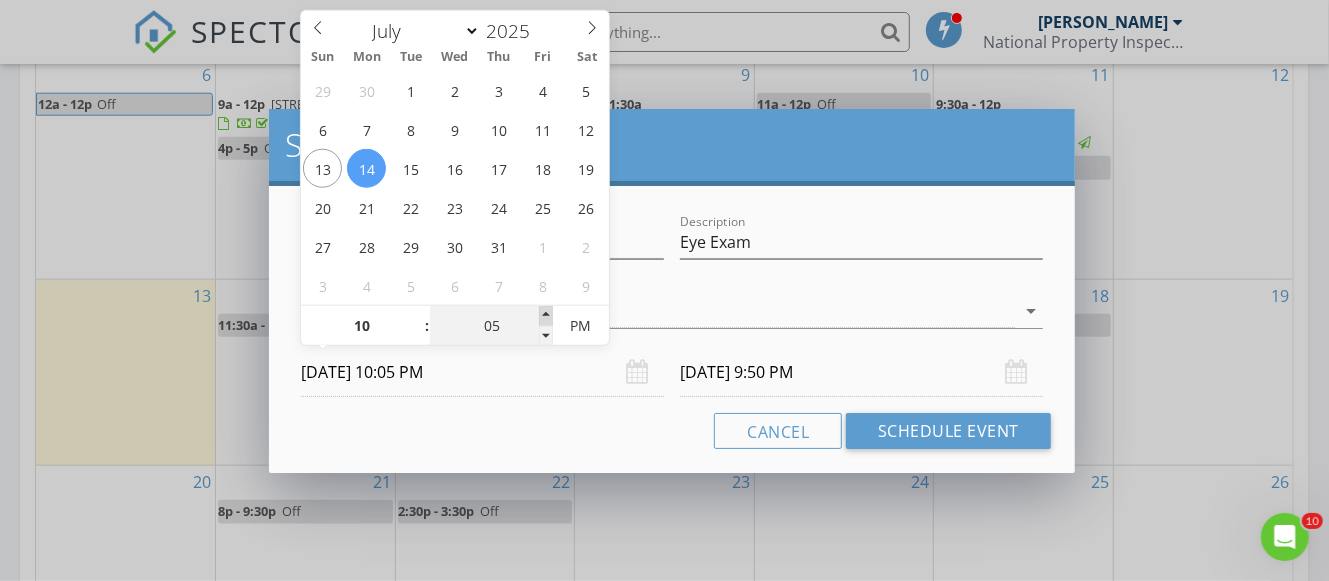 type on "10" 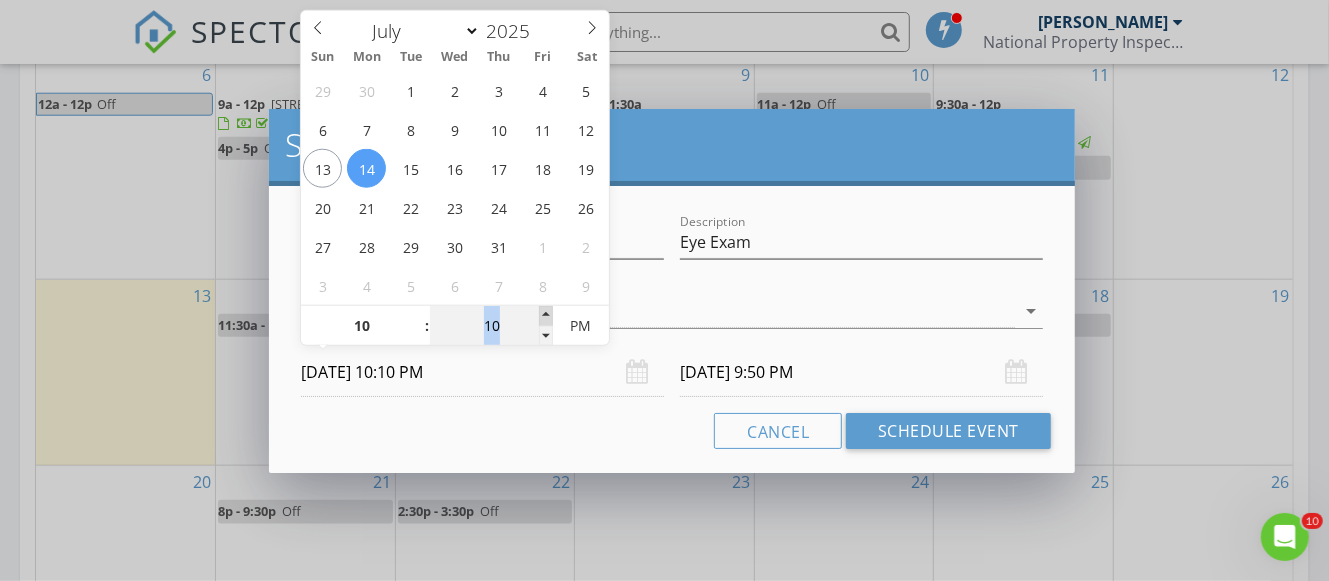click at bounding box center (546, 316) 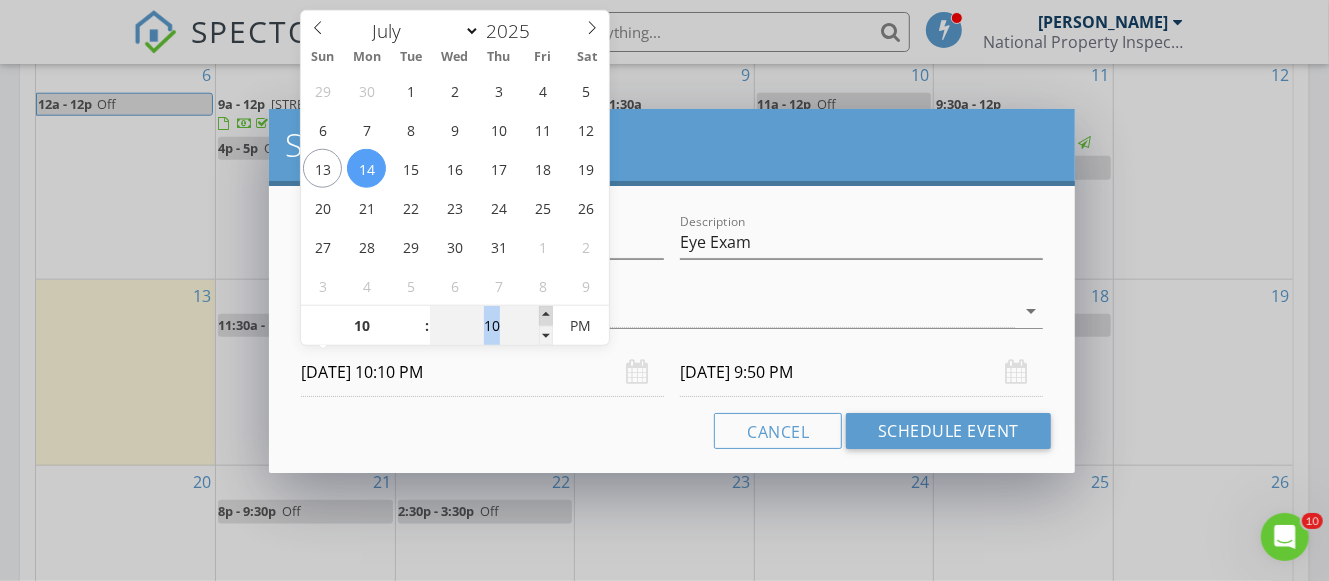 type on "15" 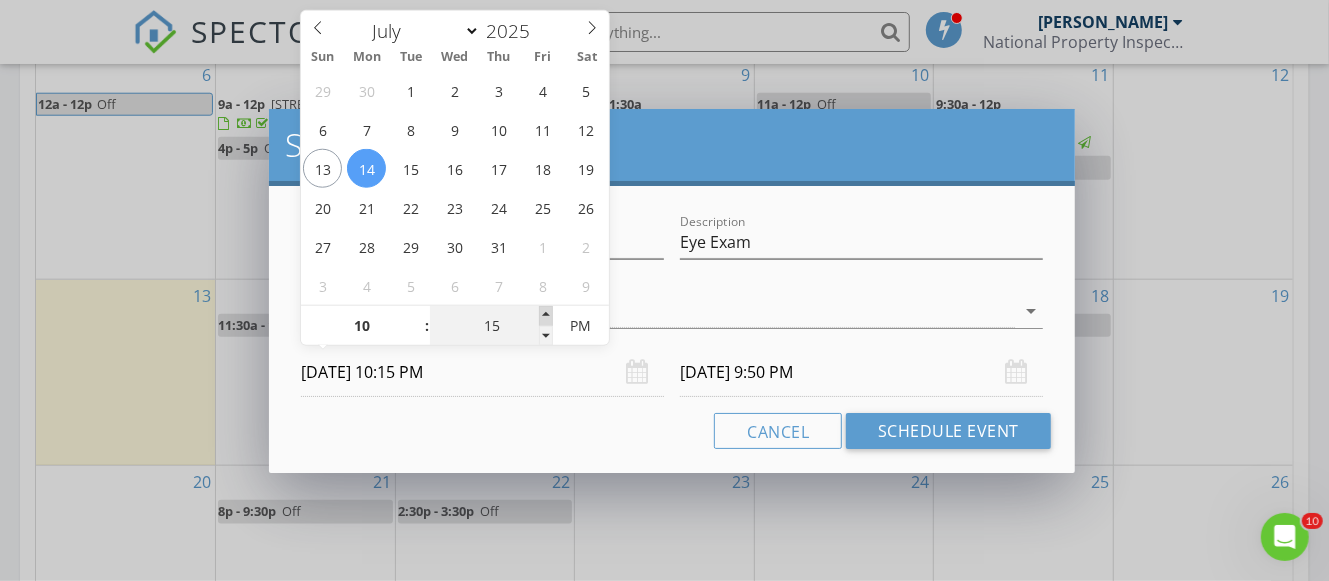 click at bounding box center (546, 316) 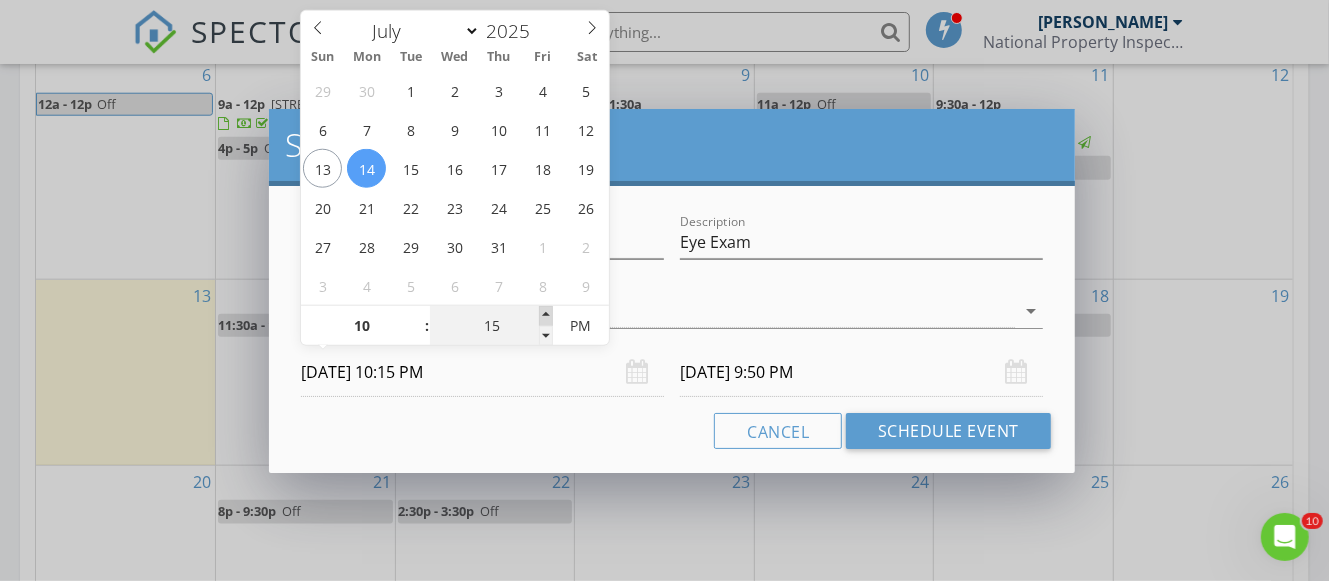 type on "20" 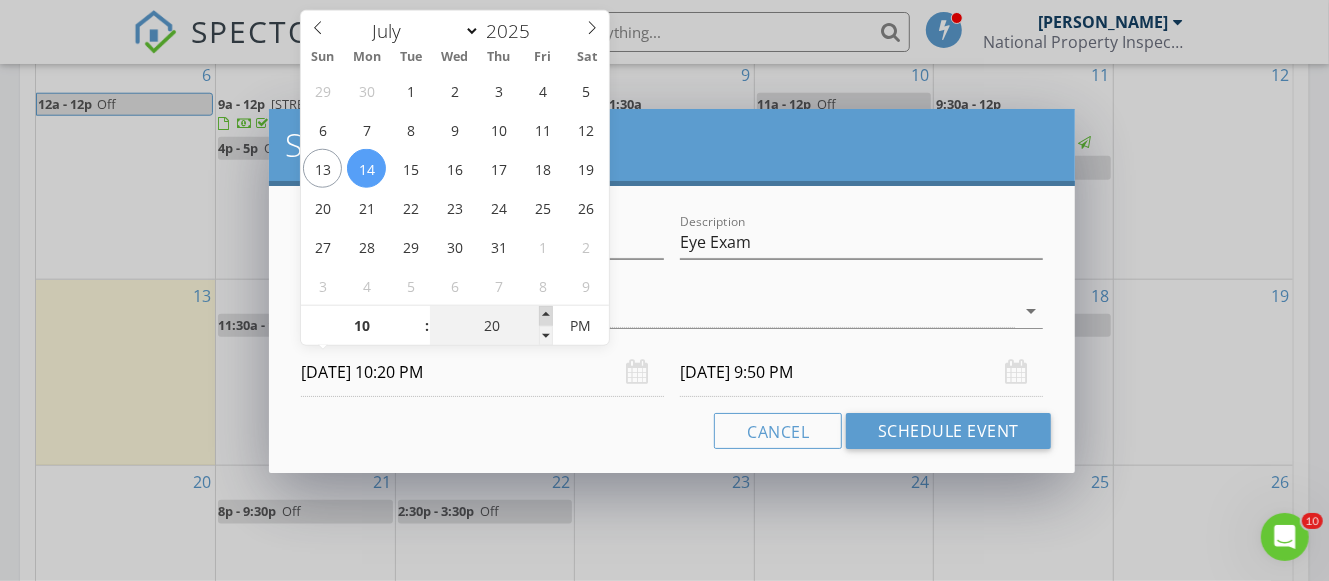 click at bounding box center [546, 316] 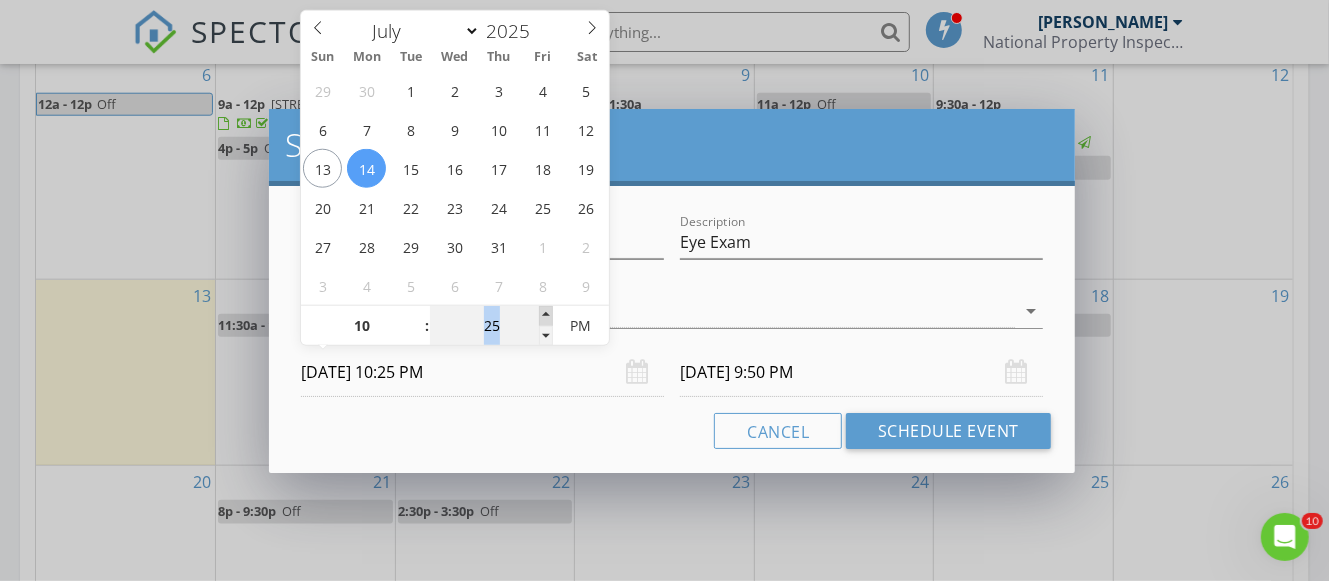 click at bounding box center [546, 316] 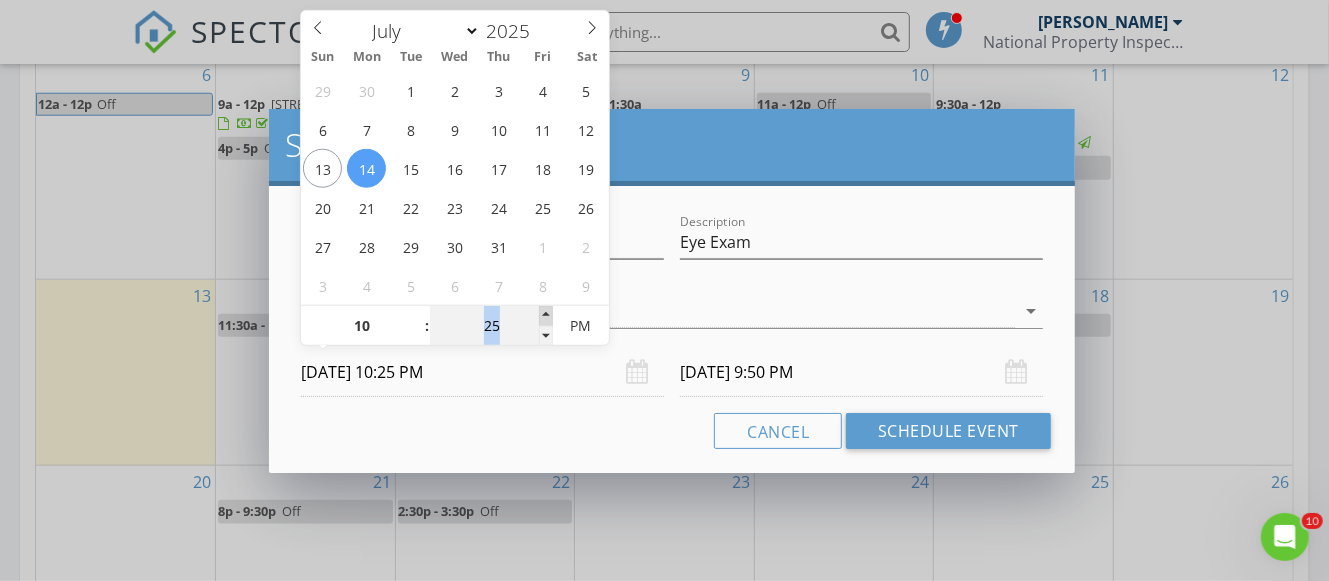 type on "[DATE] 10:25 PM" 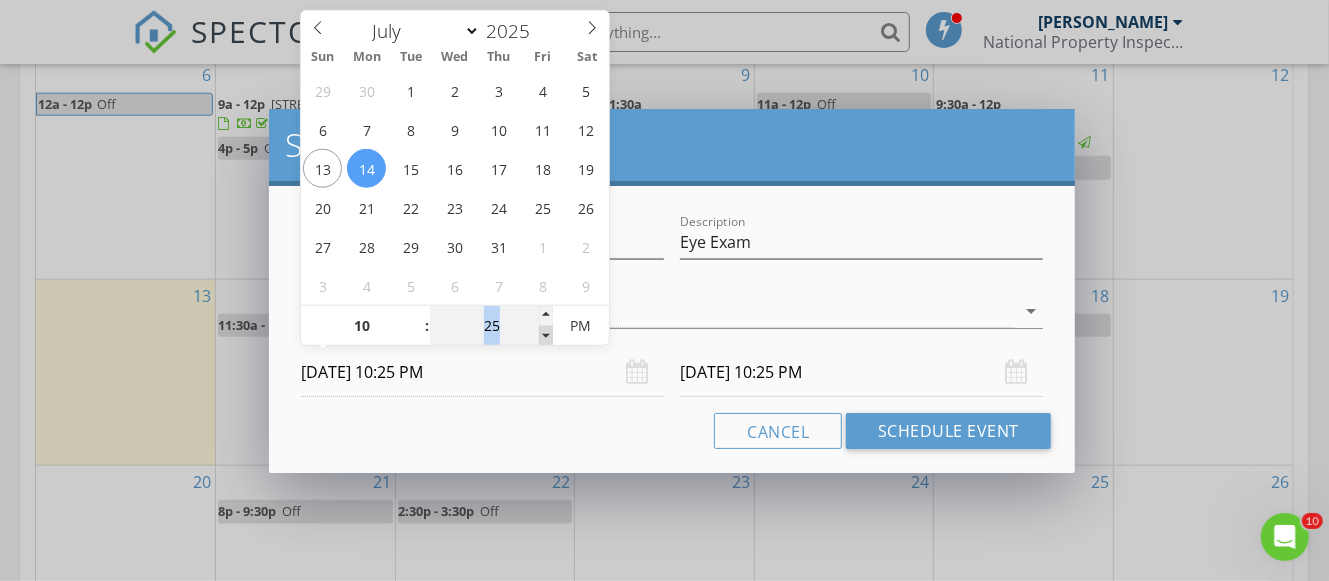 type on "20" 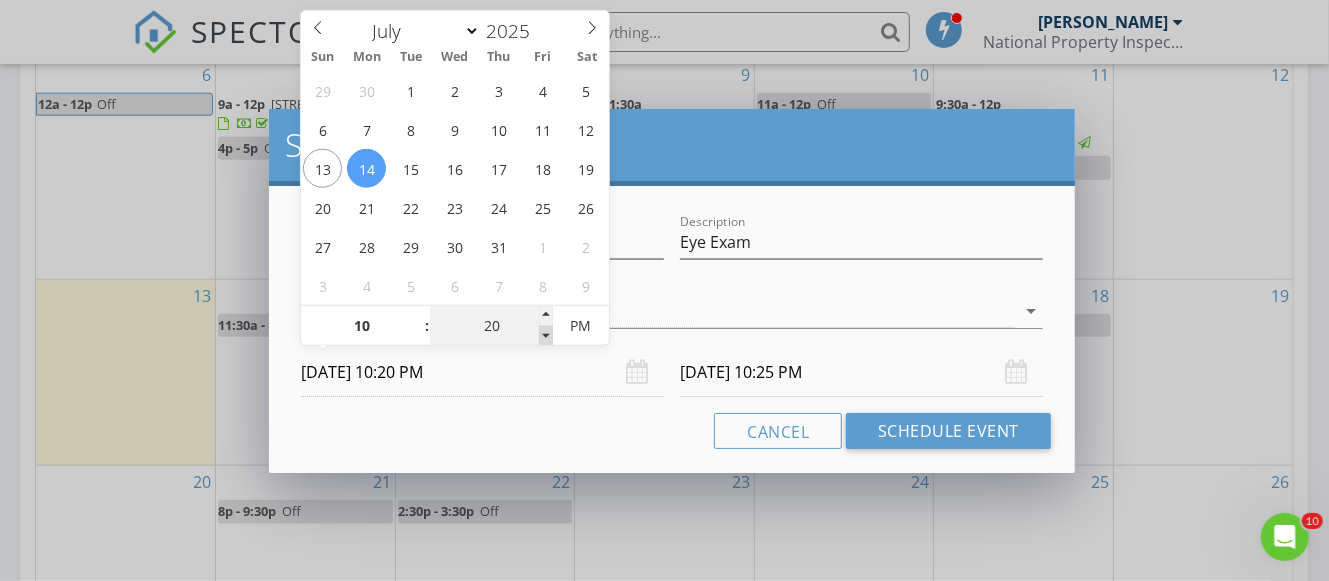 click at bounding box center [546, 336] 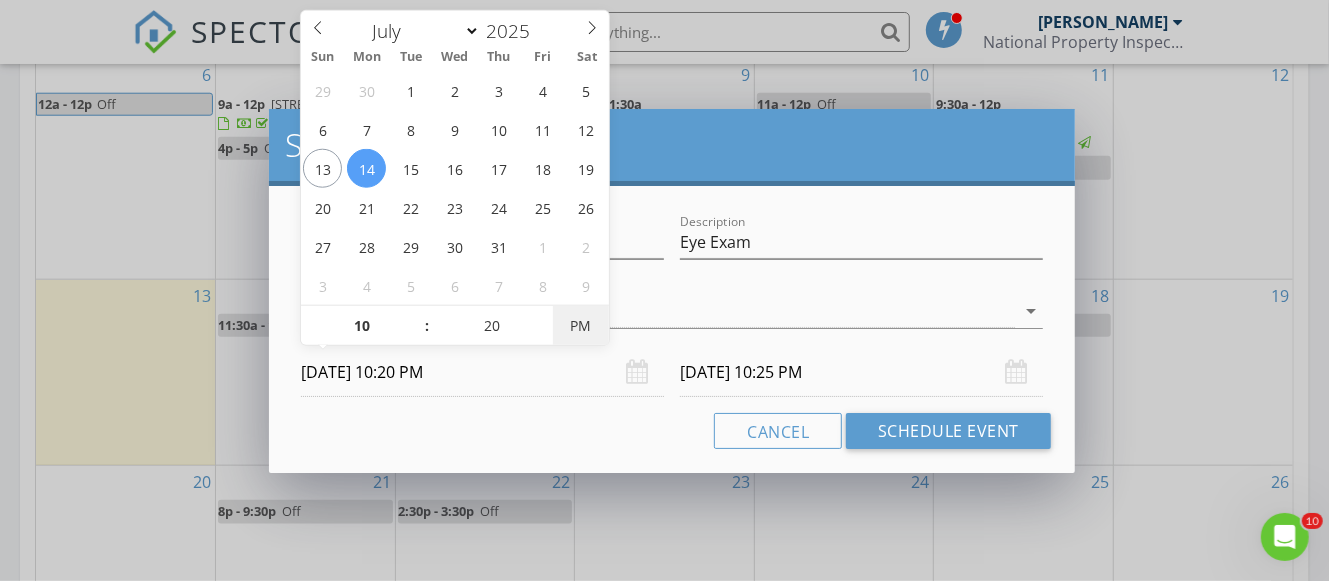 type on "[DATE] 10:20 PM" 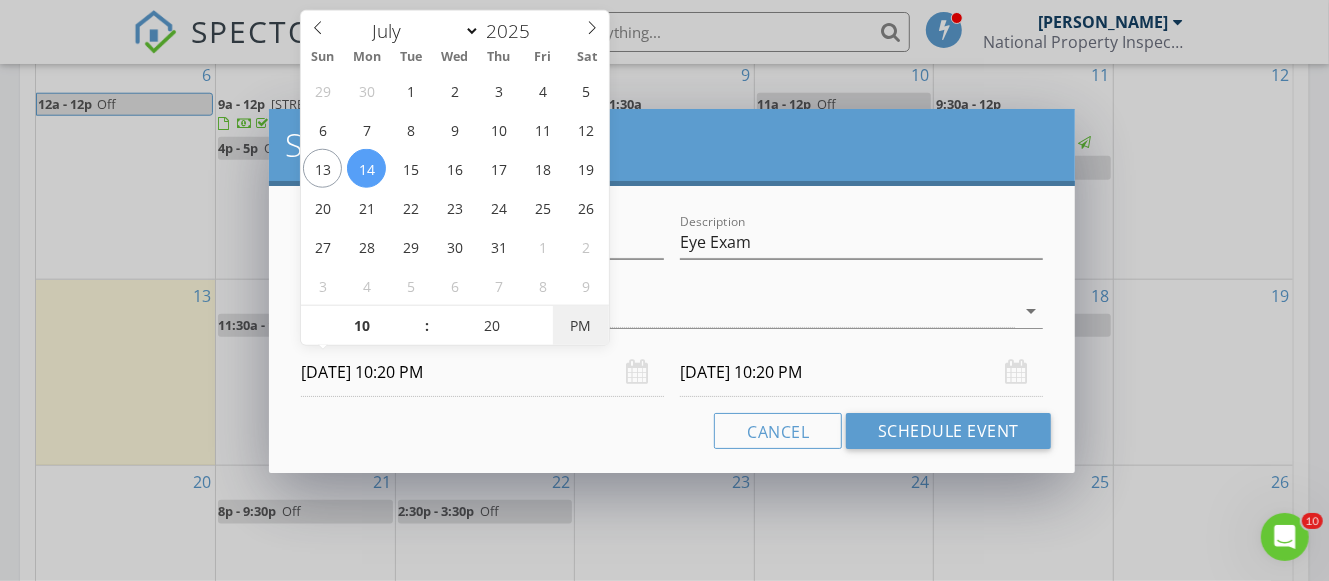 type on "[DATE] 10:20 AM" 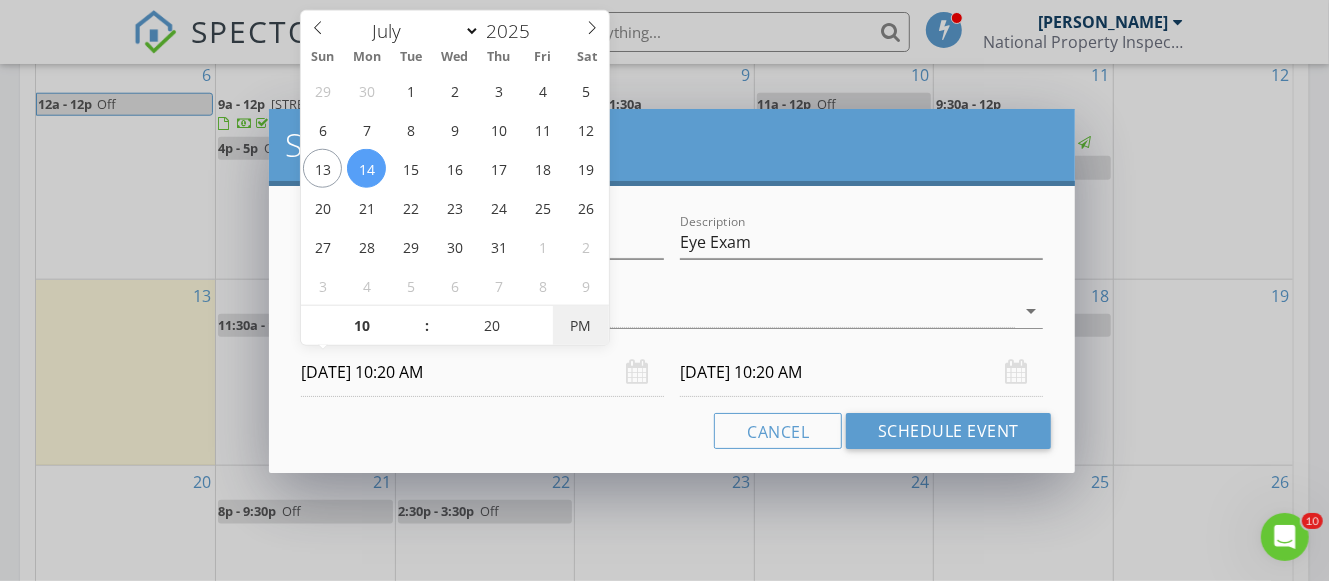 click on "PM" at bounding box center (580, 326) 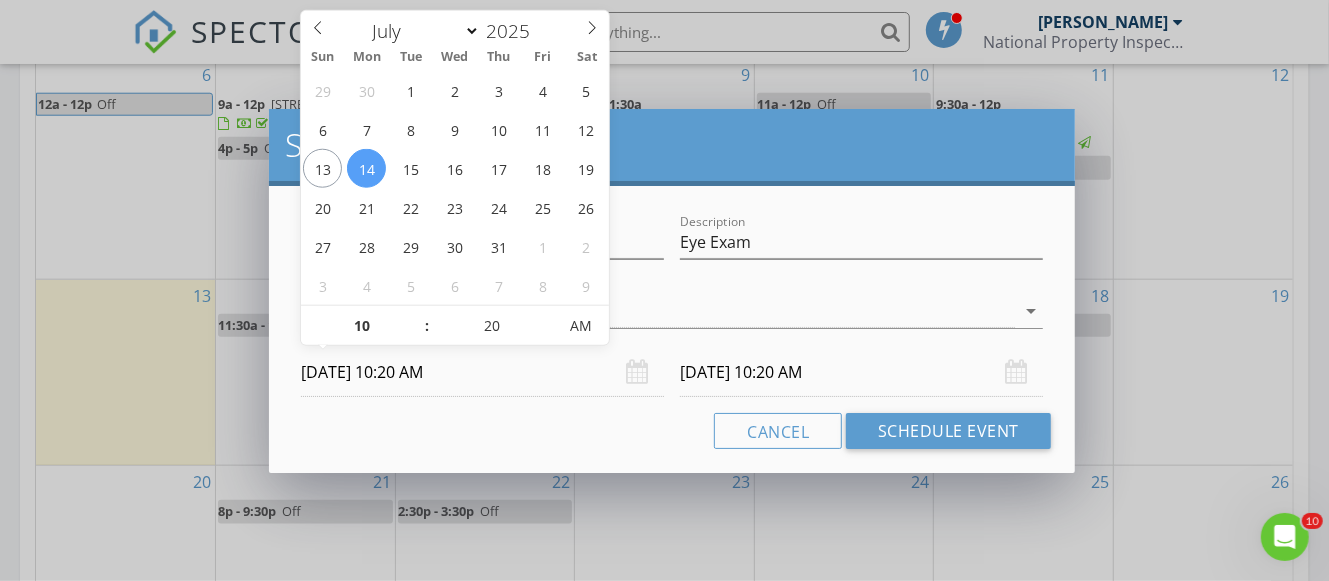 click on "Name Off   Description Eye Exam     check_box   [PERSON_NAME]   [PERSON_NAME] arrow_drop_down   [DATE] 10:20 AM   [DATE] 10:20 AM         Cancel   Schedule Event" at bounding box center [672, 329] 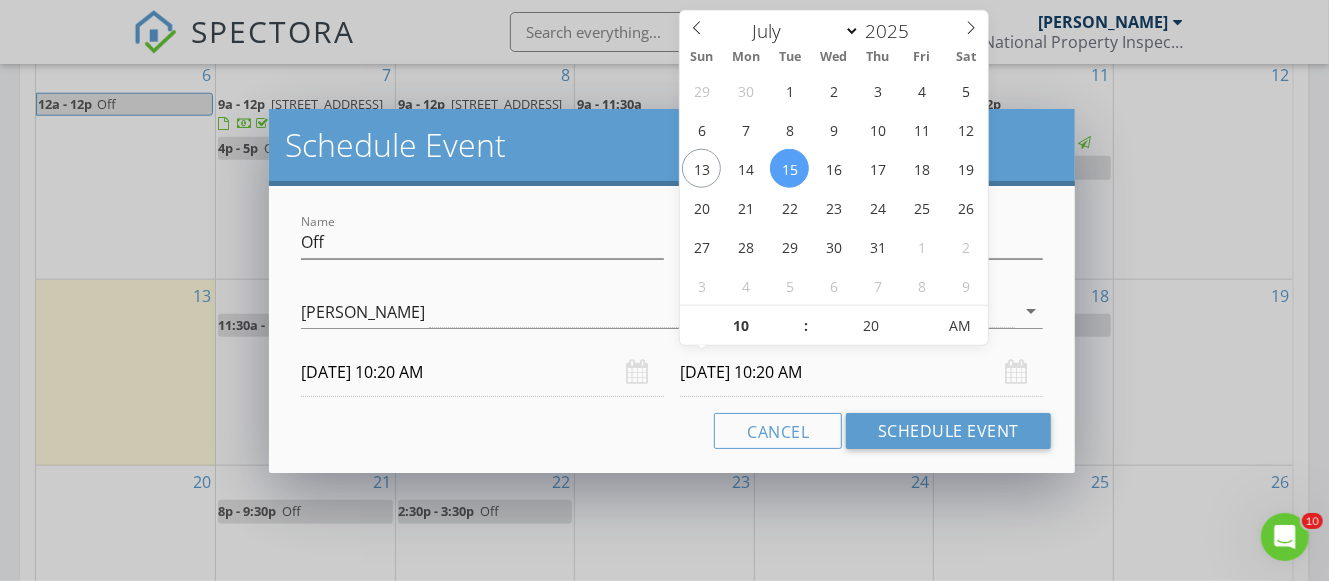 click on "[DATE] 10:20 AM" at bounding box center (861, 372) 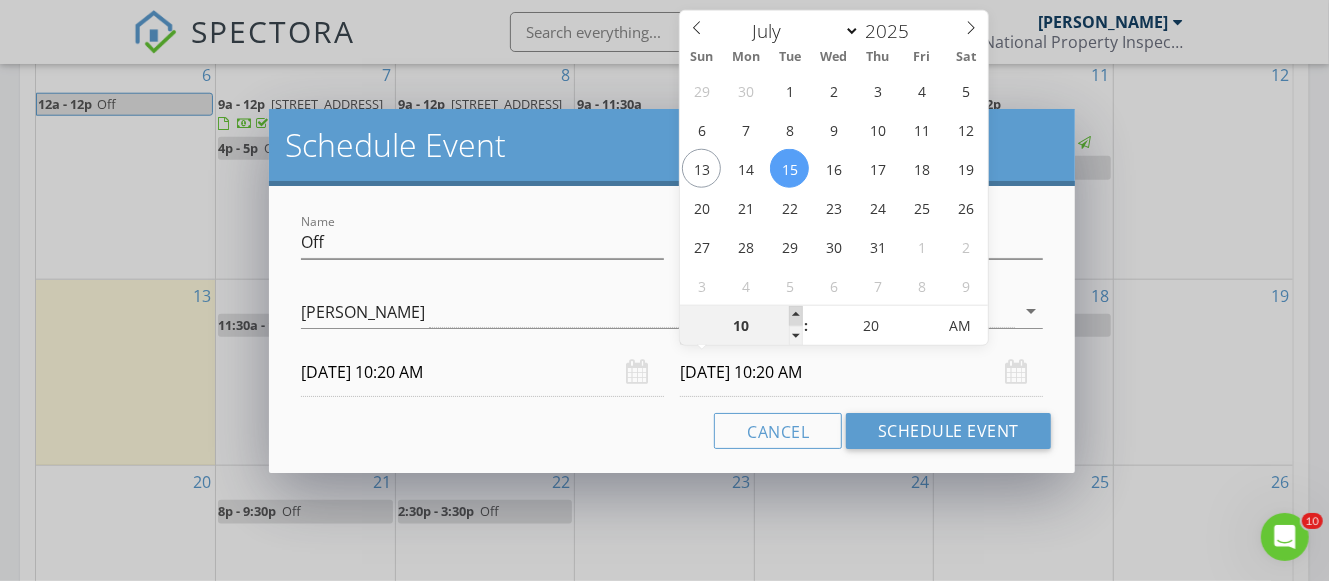 type on "11" 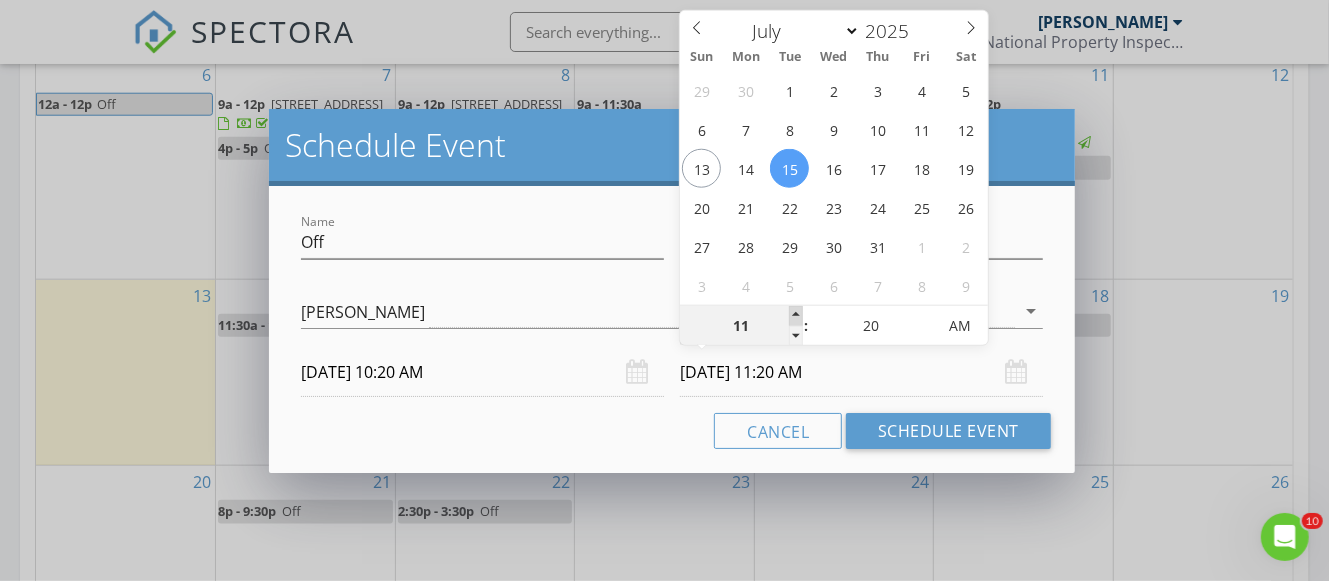 click at bounding box center [796, 316] 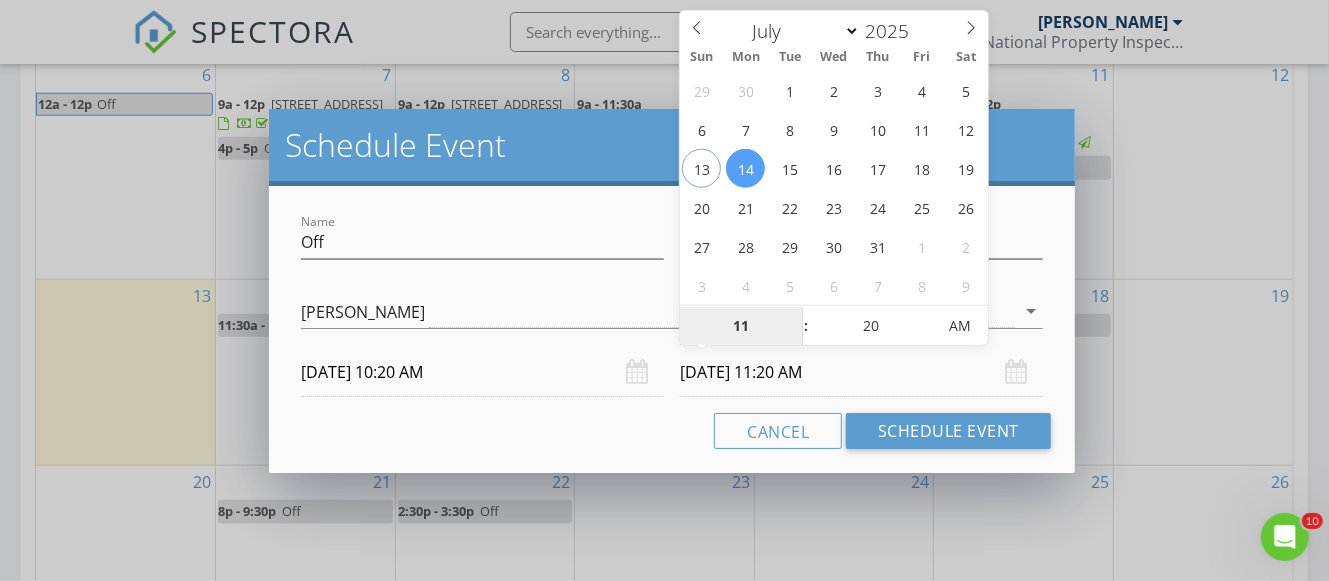 type on "[DATE] 11:20 AM" 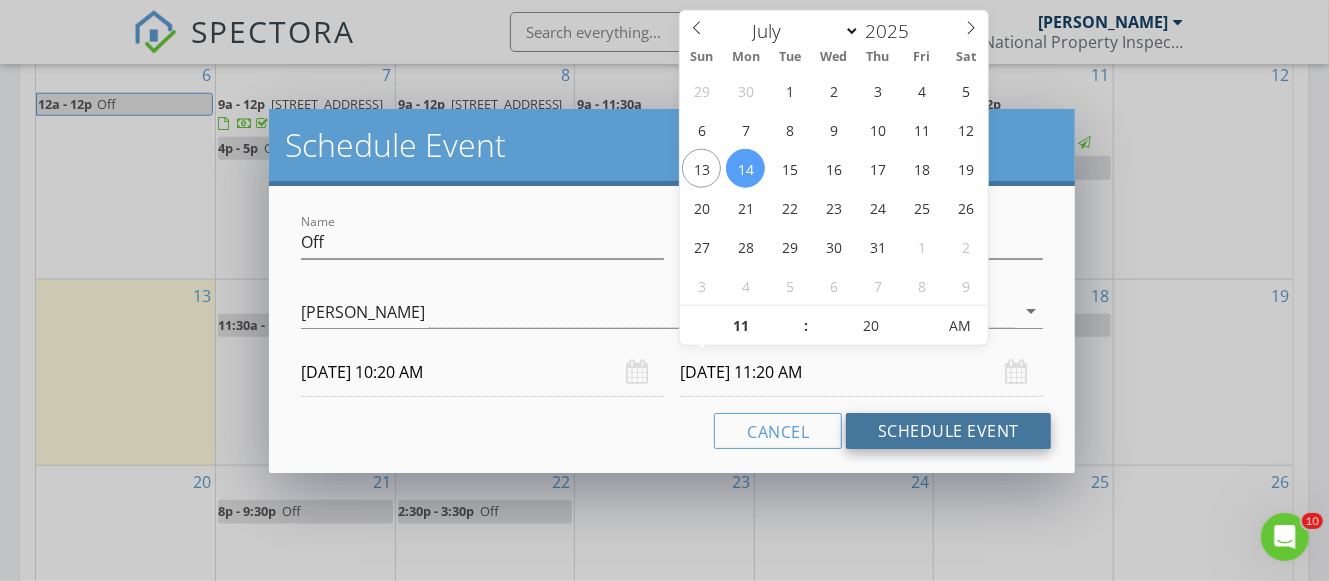 click on "Schedule Event" at bounding box center (948, 431) 